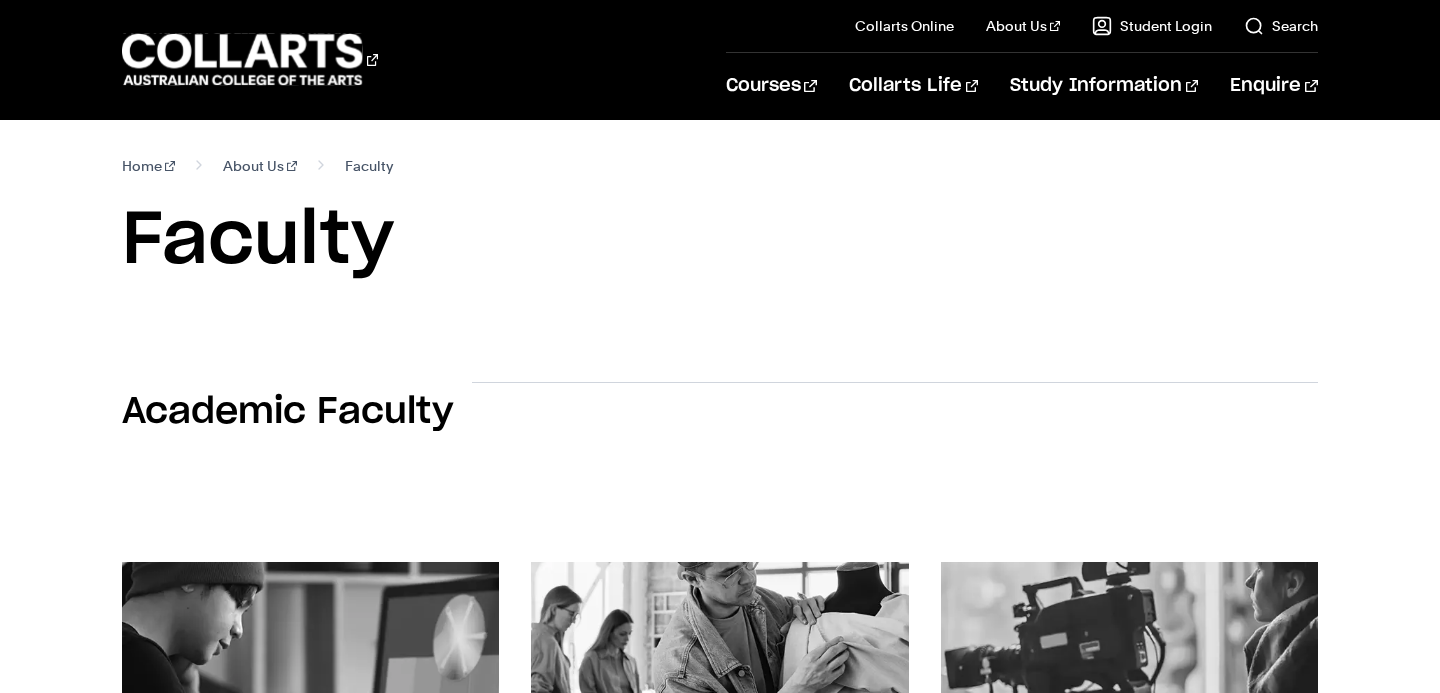 scroll, scrollTop: 385, scrollLeft: 0, axis: vertical 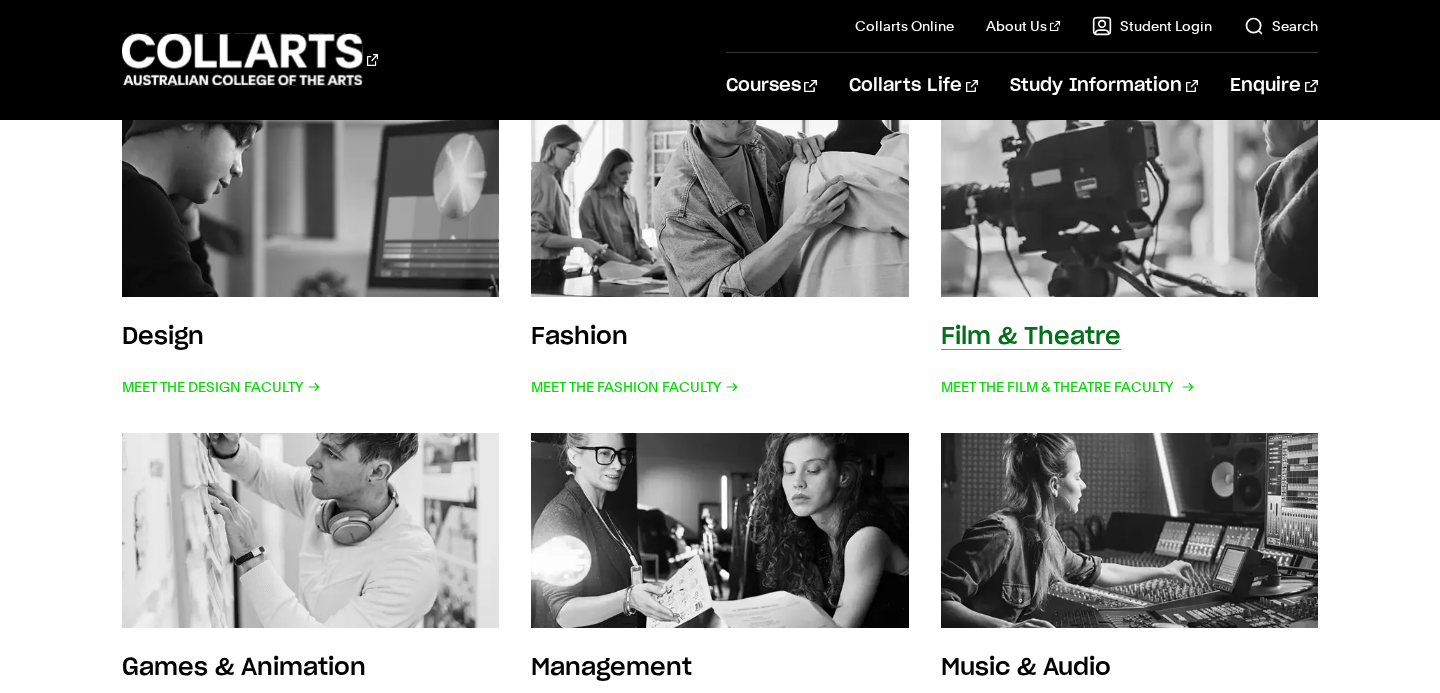 click at bounding box center [1129, 198] 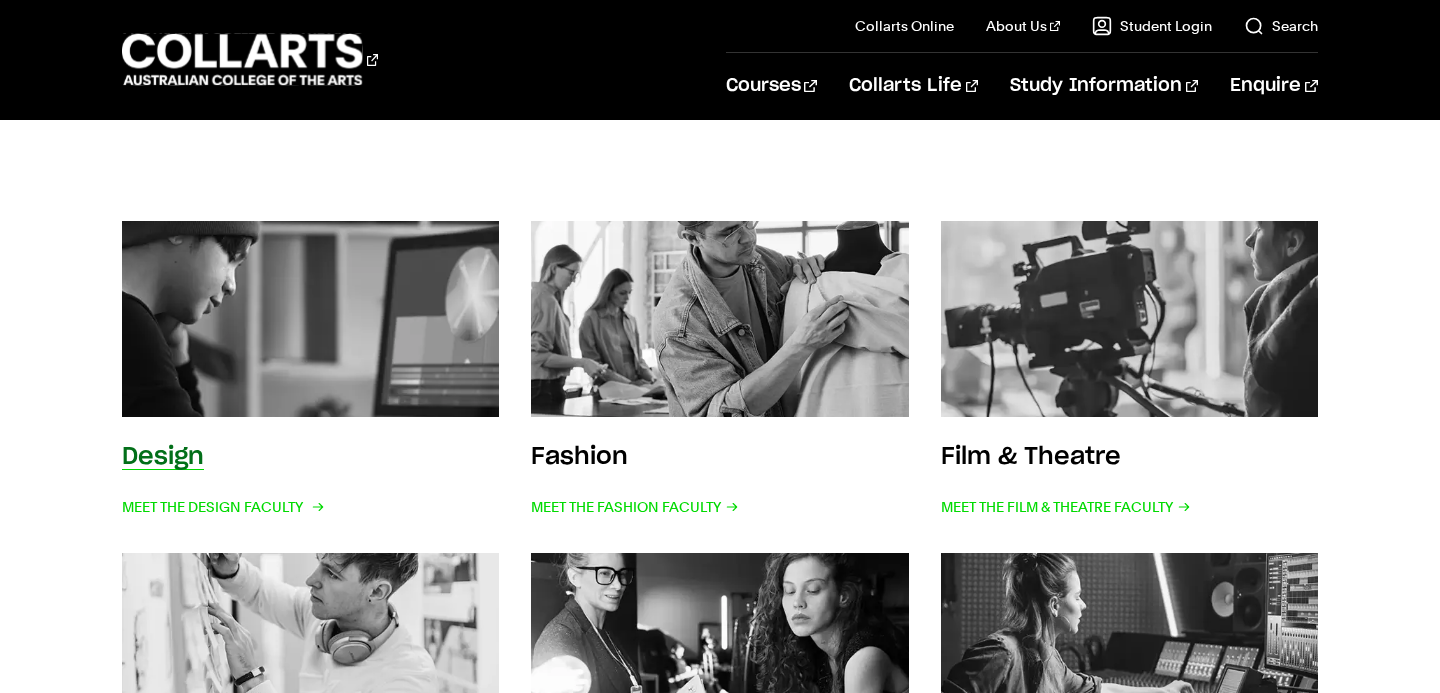 scroll, scrollTop: 305, scrollLeft: 0, axis: vertical 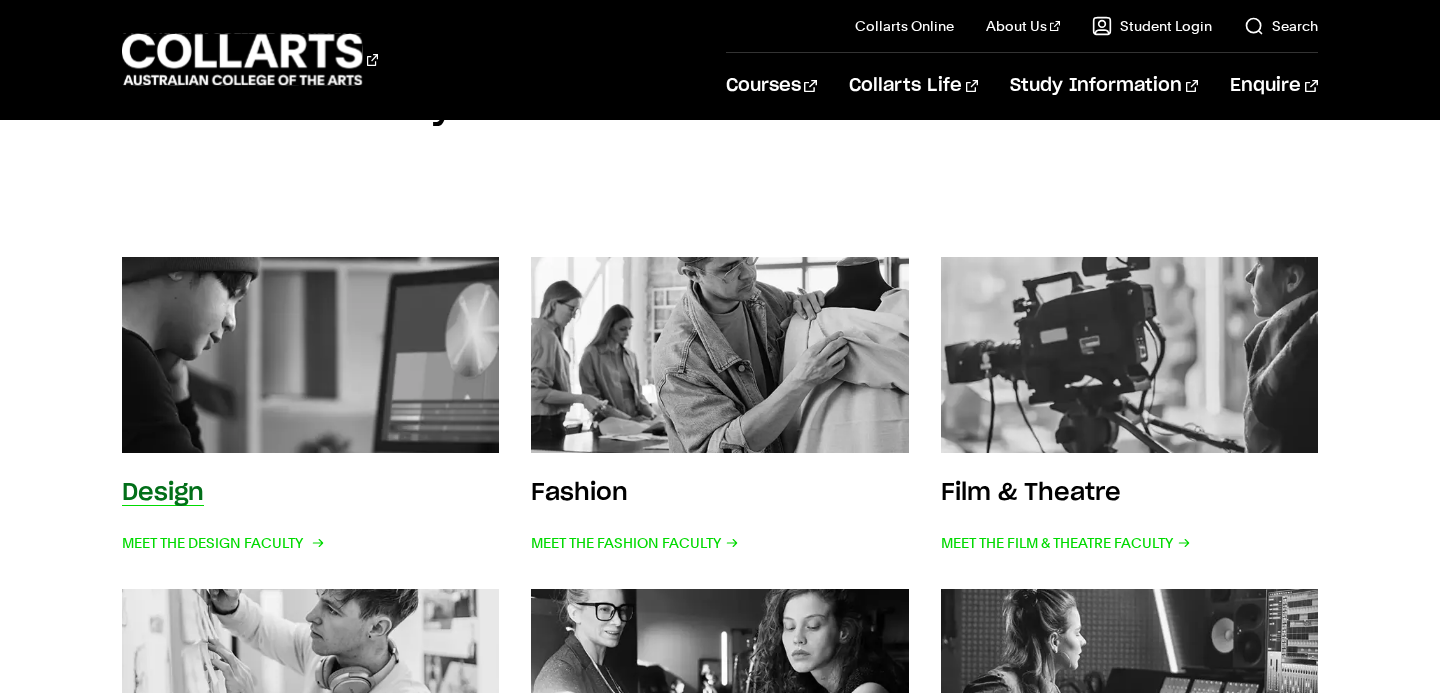click at bounding box center [311, 354] 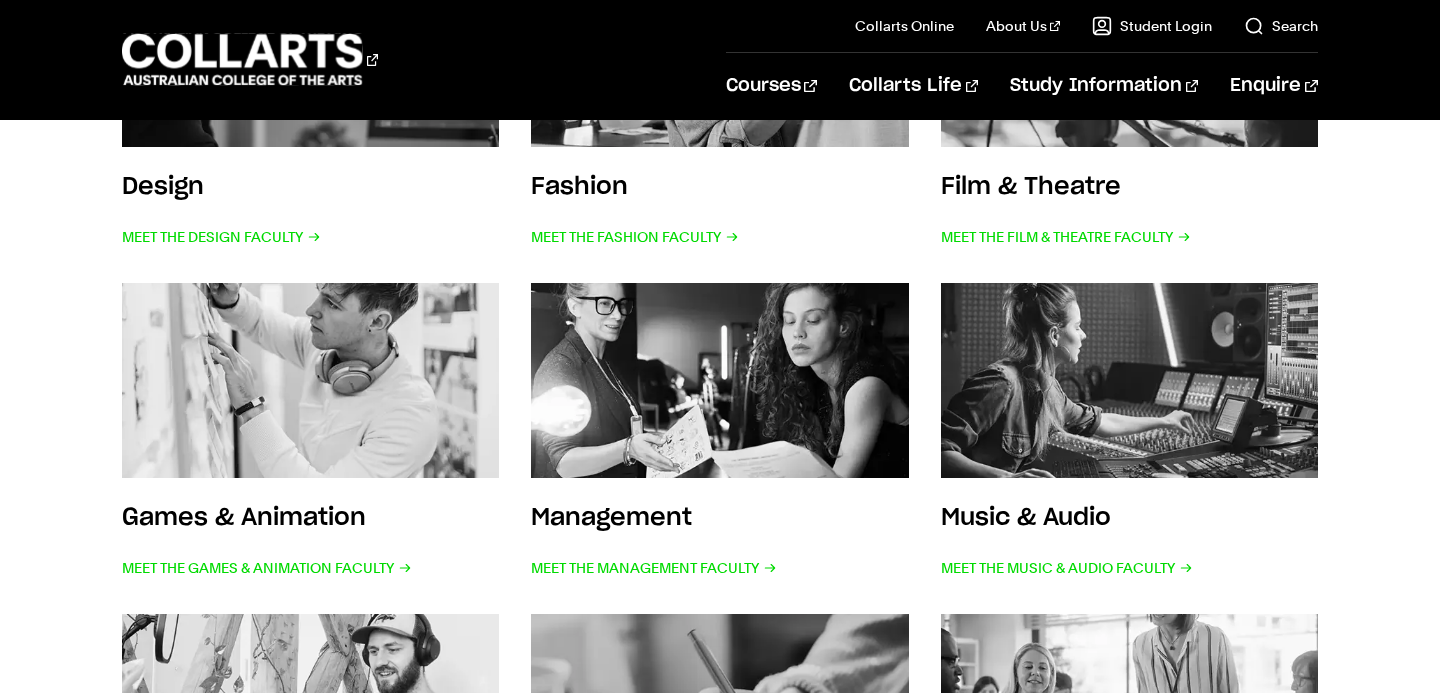 scroll, scrollTop: 613, scrollLeft: 0, axis: vertical 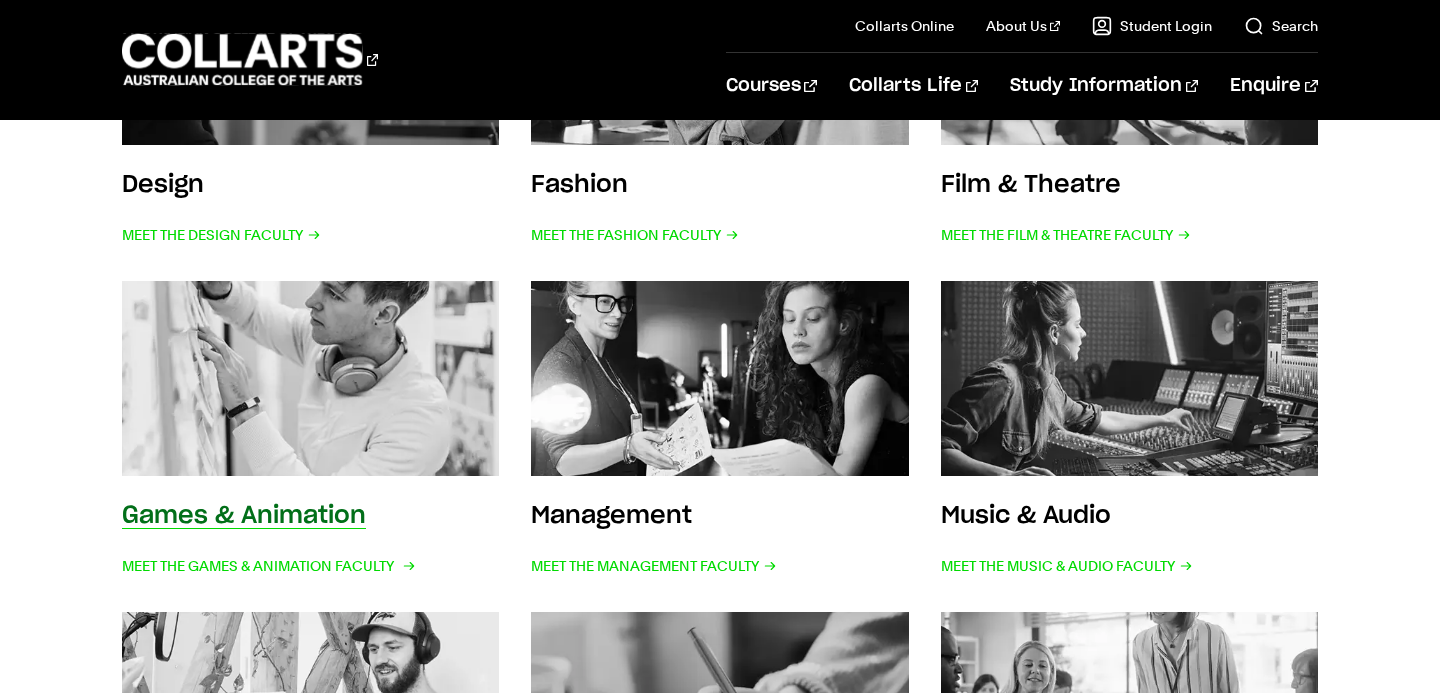 click at bounding box center [311, 378] 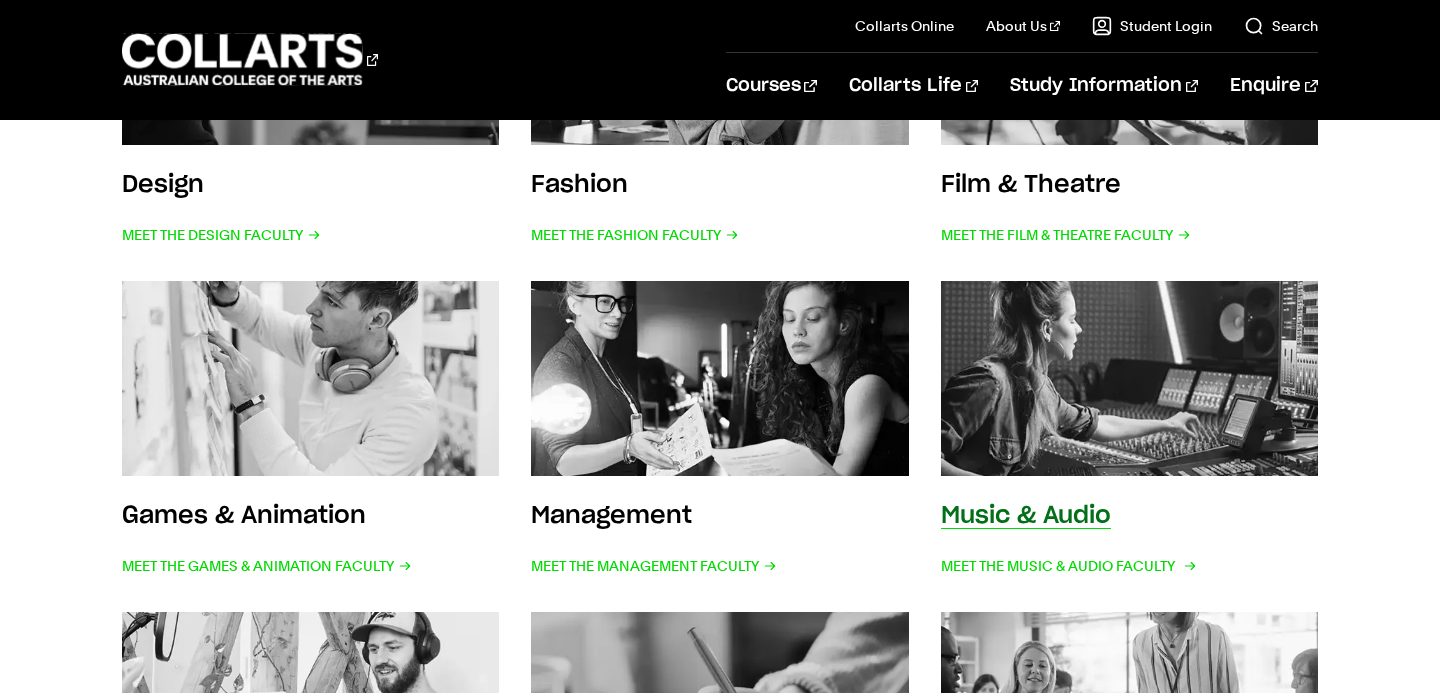 click at bounding box center (1129, 378) 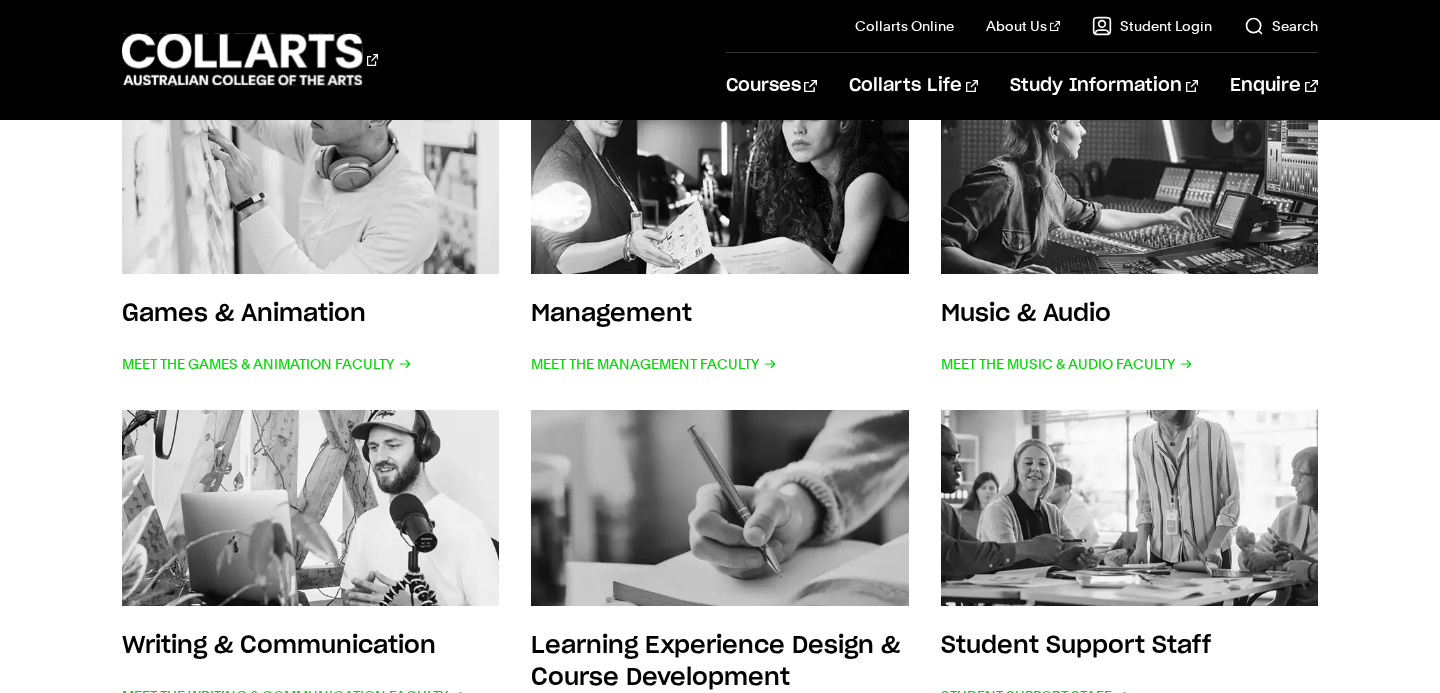 scroll, scrollTop: 820, scrollLeft: 0, axis: vertical 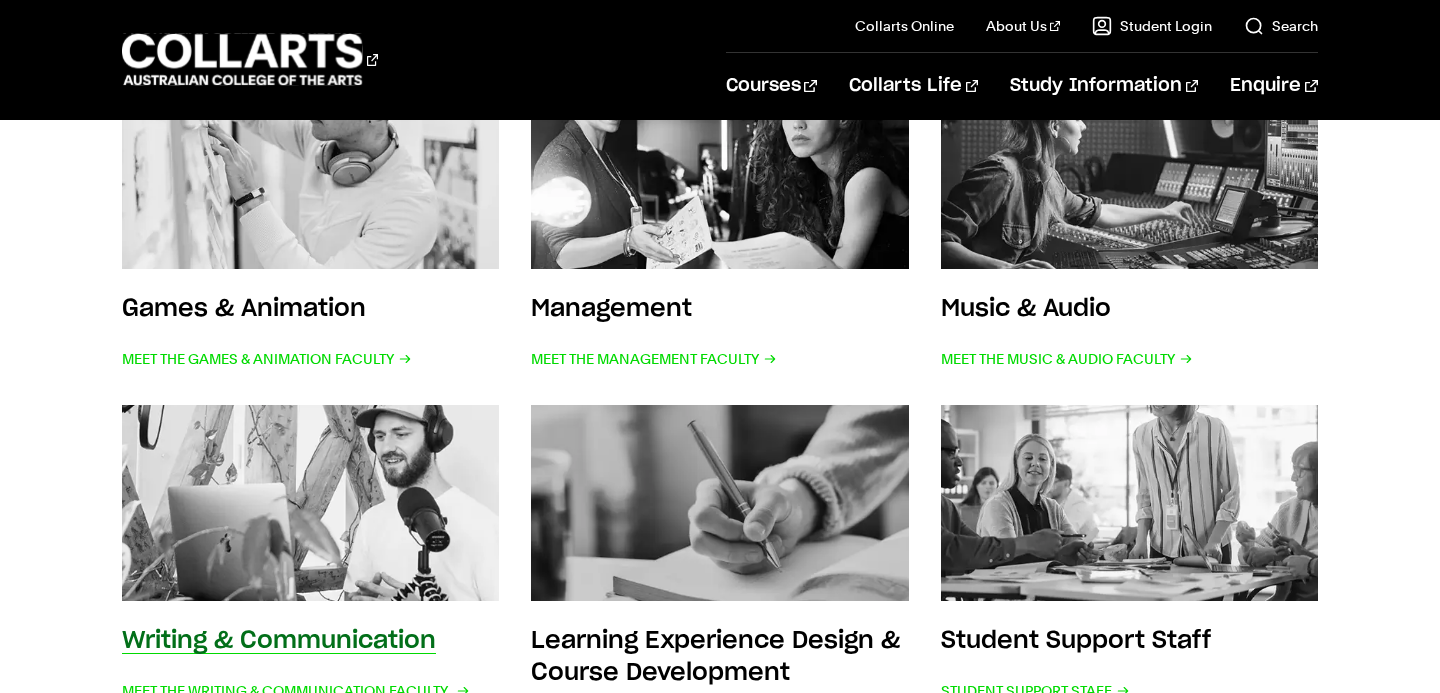 click at bounding box center (311, 502) 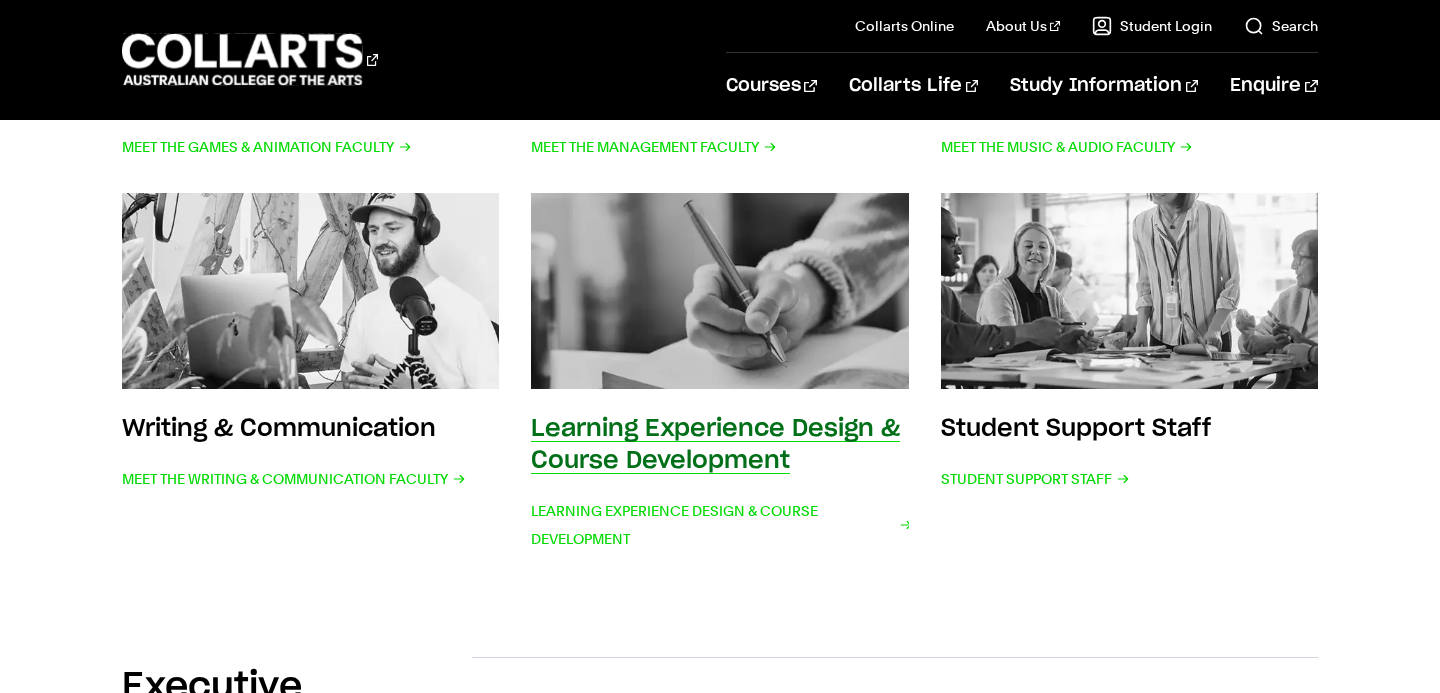 scroll, scrollTop: 1035, scrollLeft: 0, axis: vertical 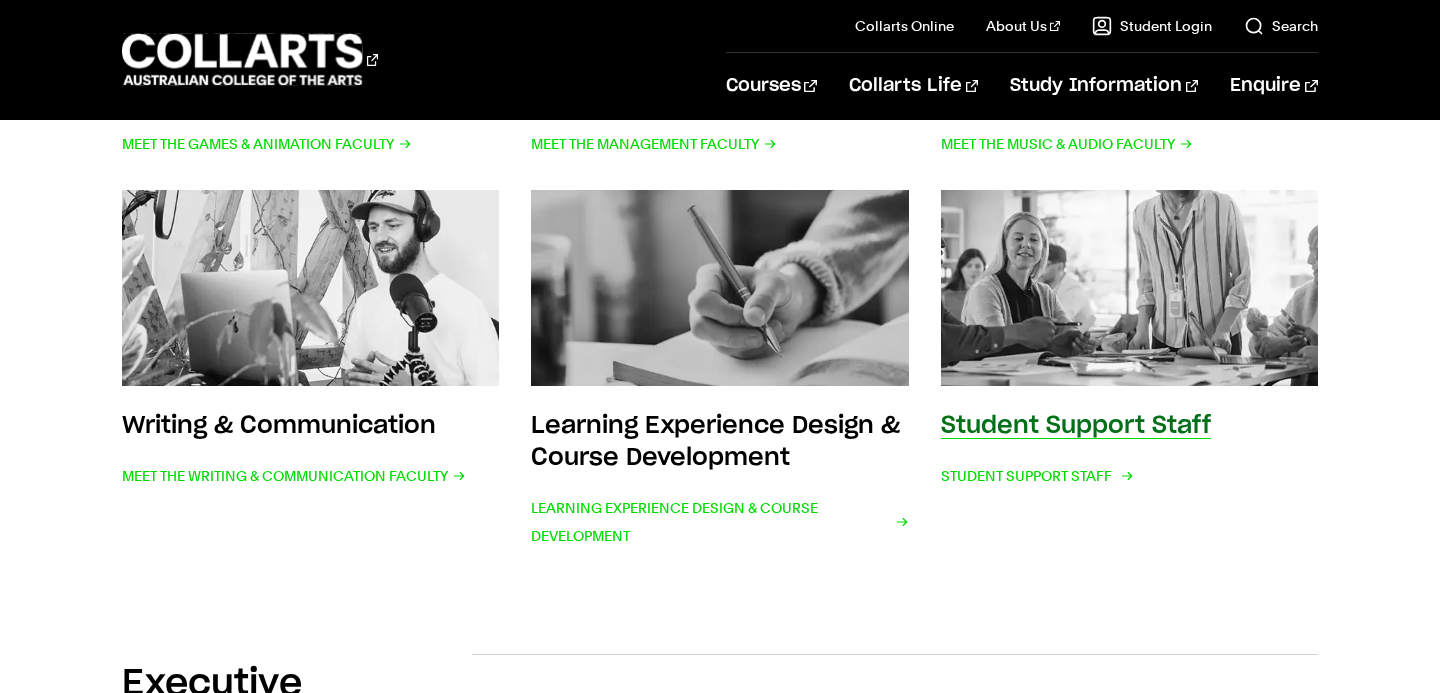 click at bounding box center [1129, 287] 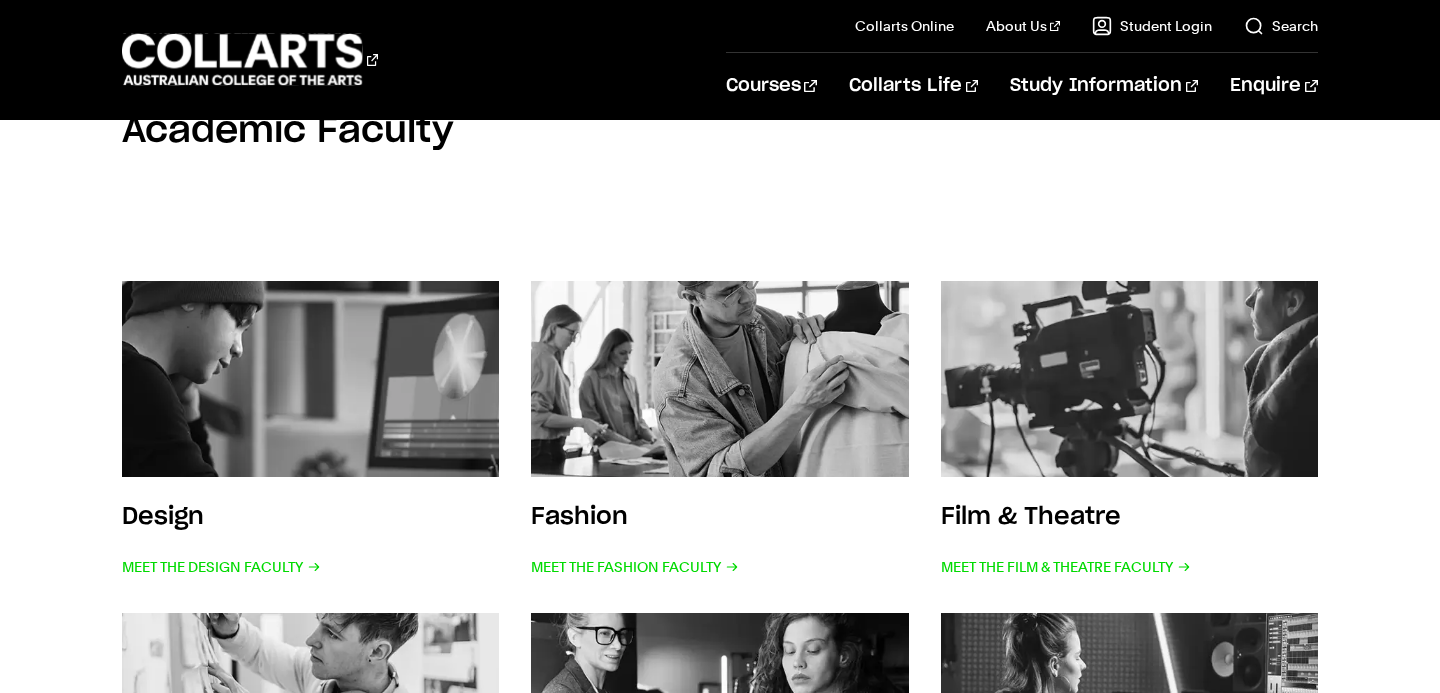 scroll, scrollTop: 304, scrollLeft: 0, axis: vertical 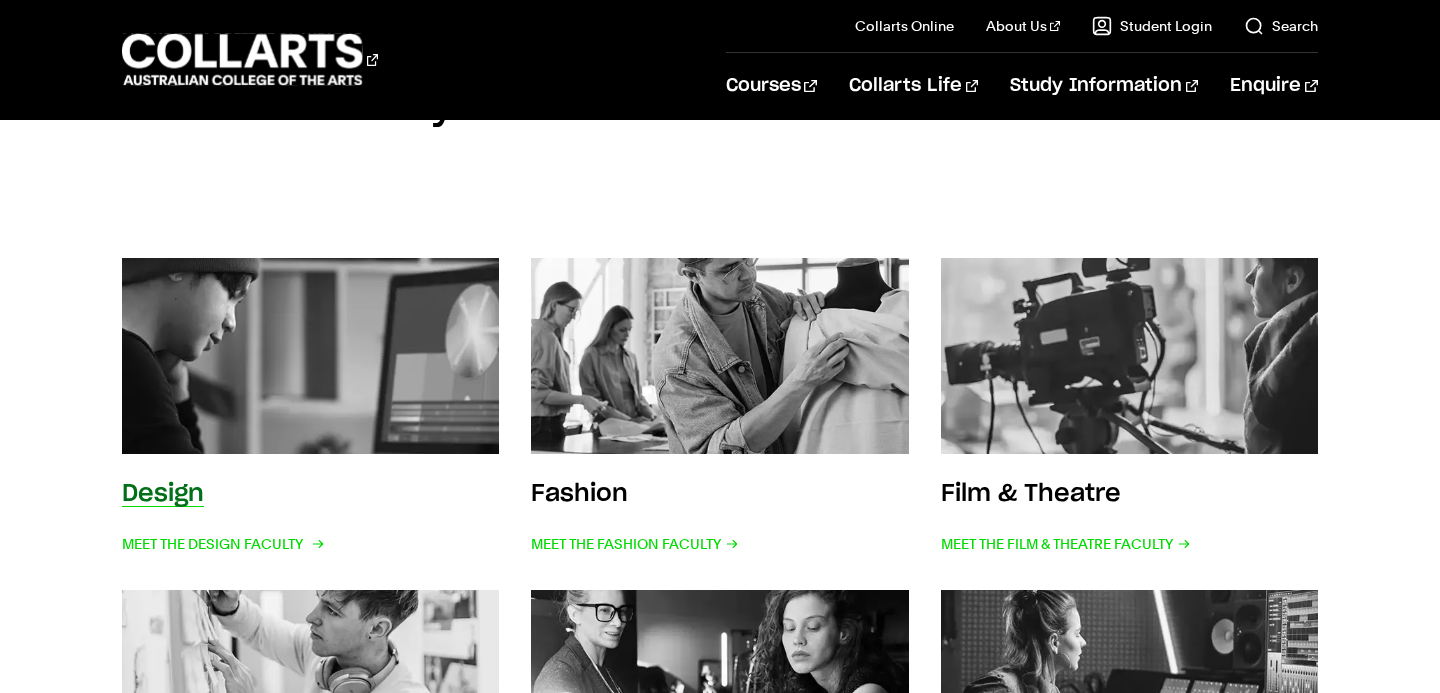 click at bounding box center [311, 355] 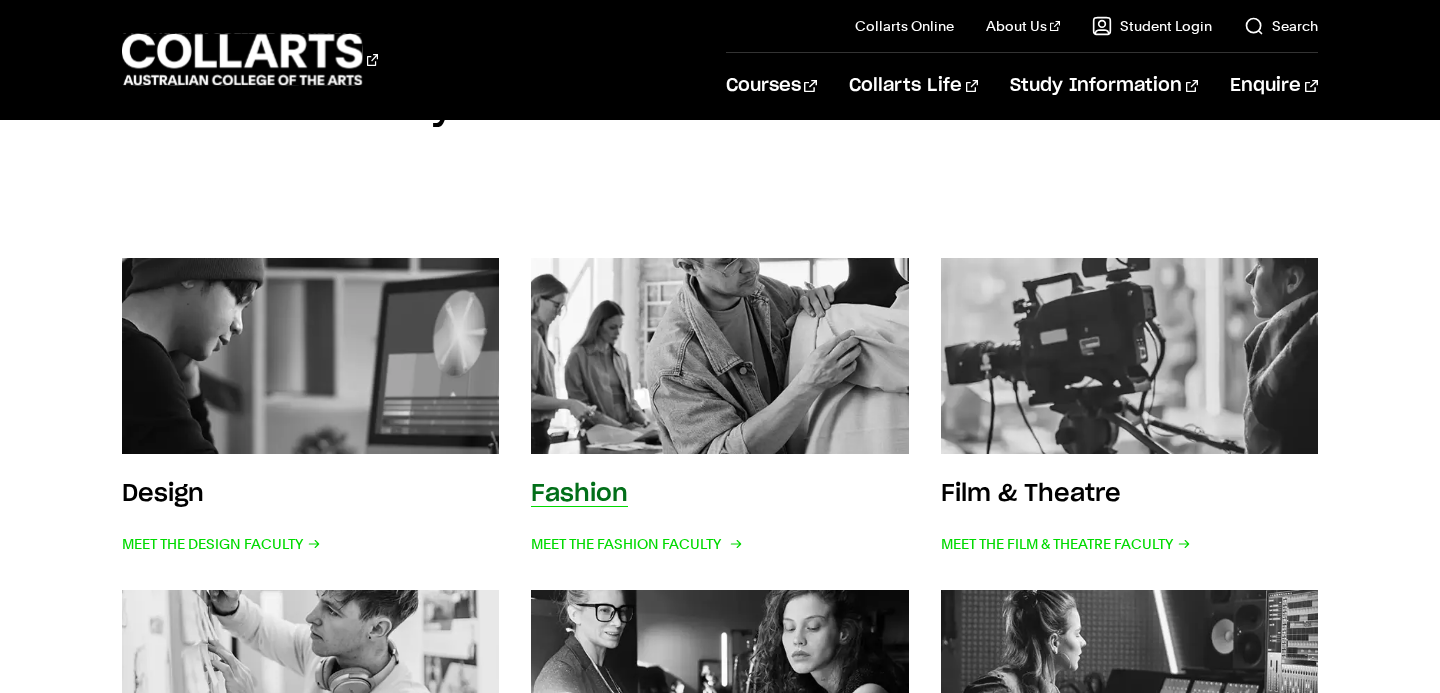 click at bounding box center (720, 355) 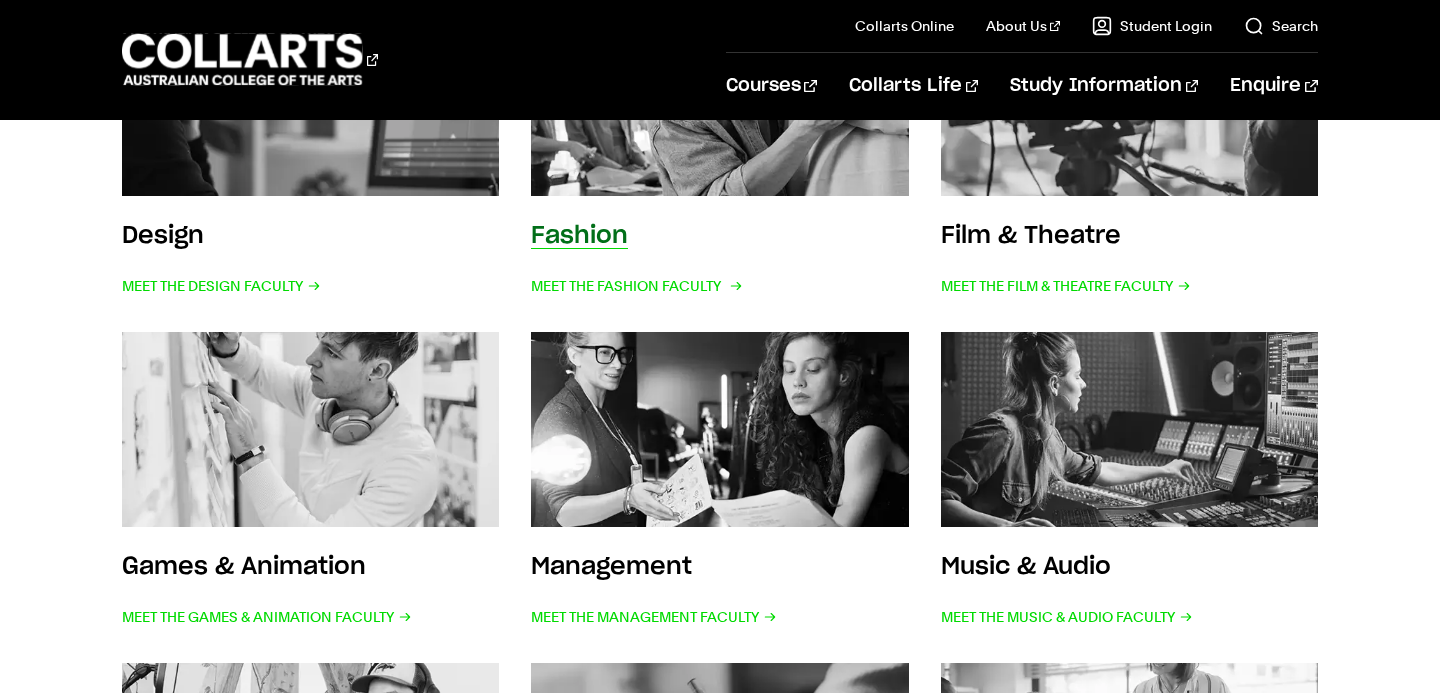 scroll, scrollTop: 565, scrollLeft: 0, axis: vertical 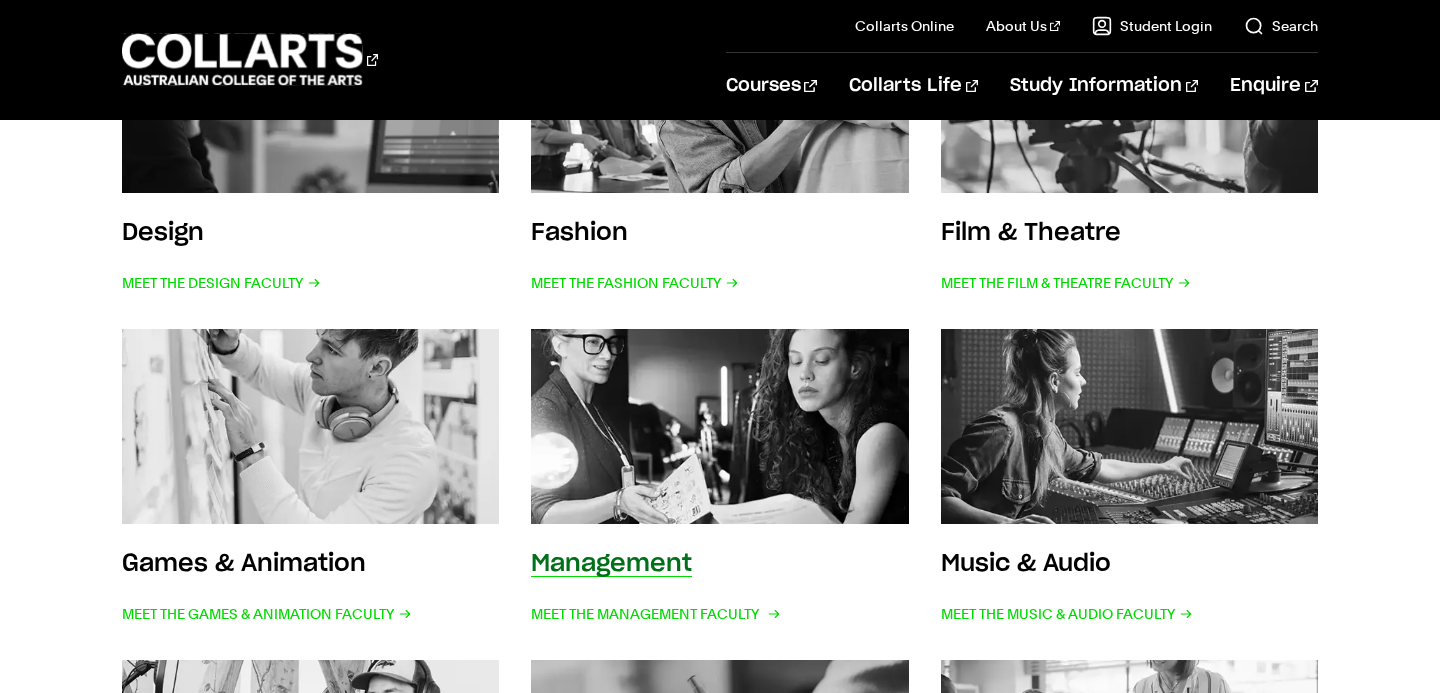 click at bounding box center (720, 426) 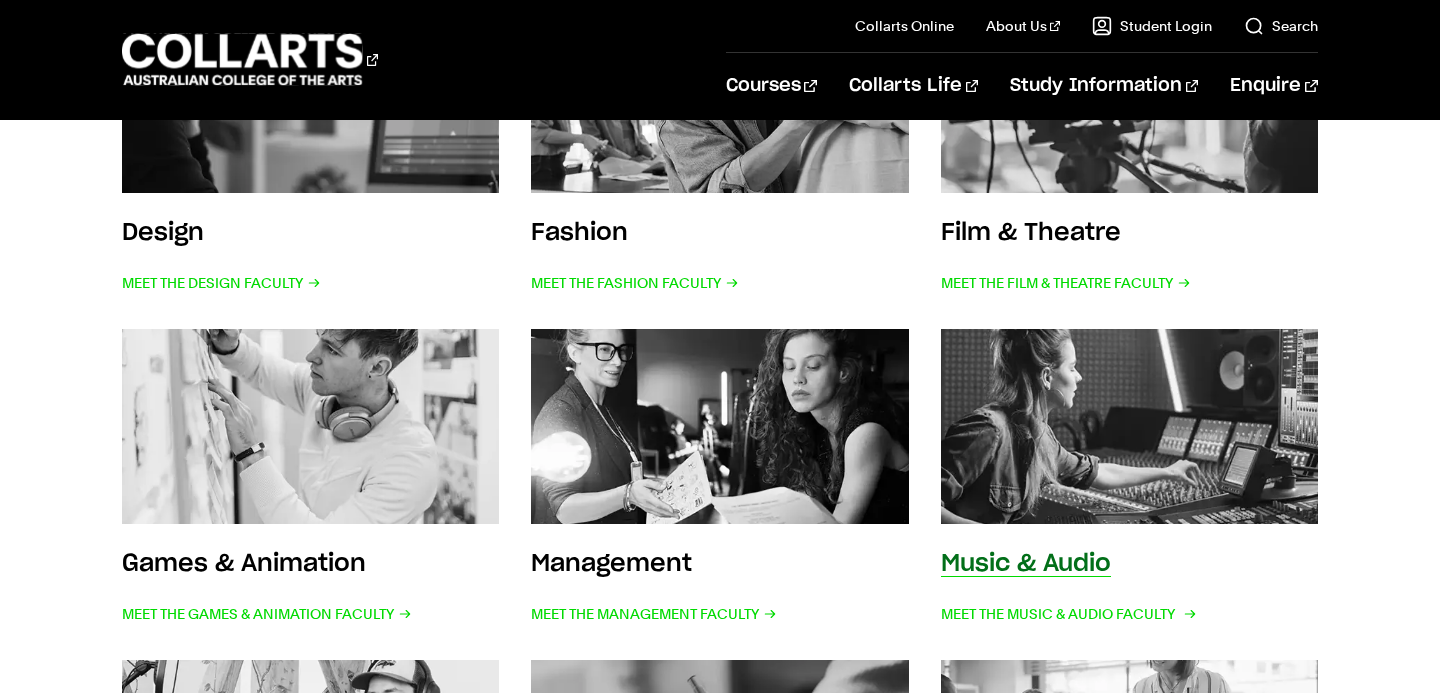 click at bounding box center [1129, 426] 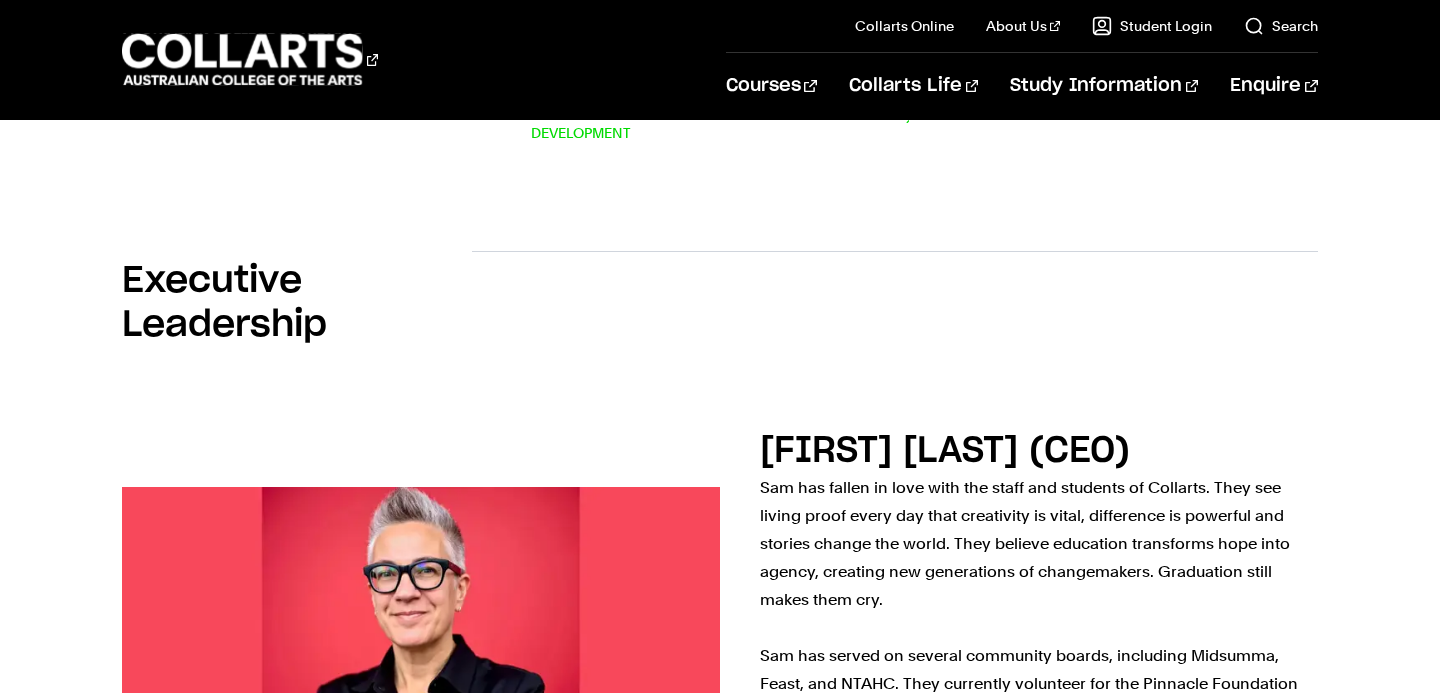 scroll, scrollTop: 1024, scrollLeft: 0, axis: vertical 